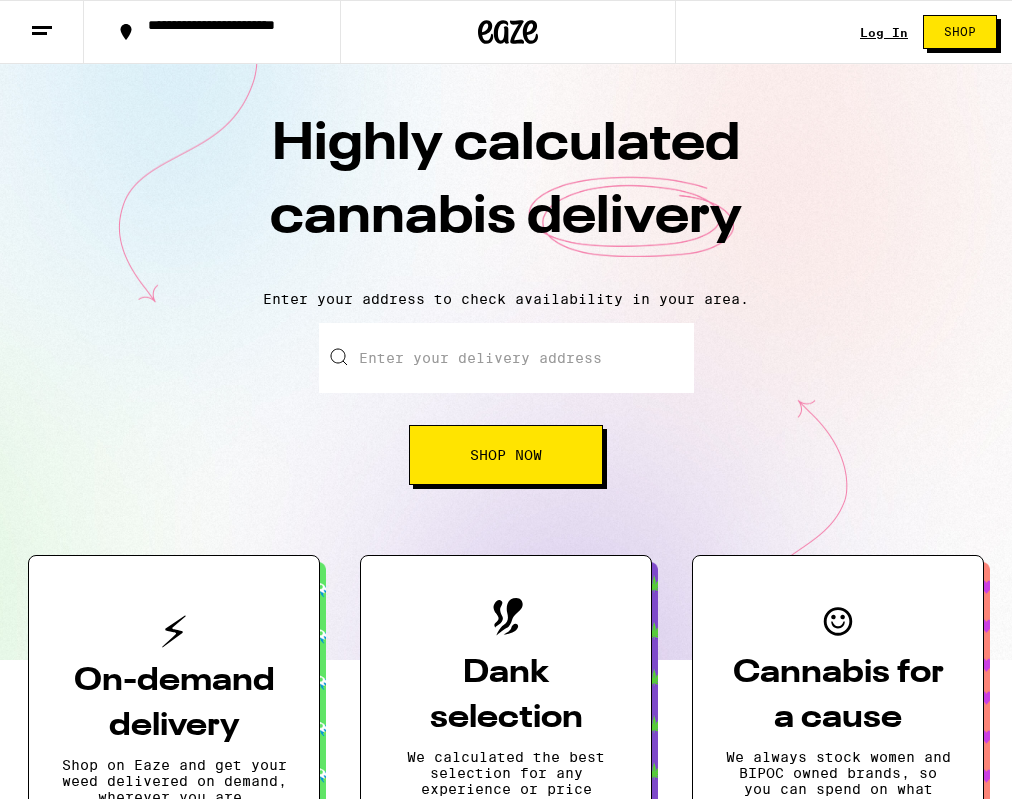 scroll, scrollTop: 0, scrollLeft: 0, axis: both 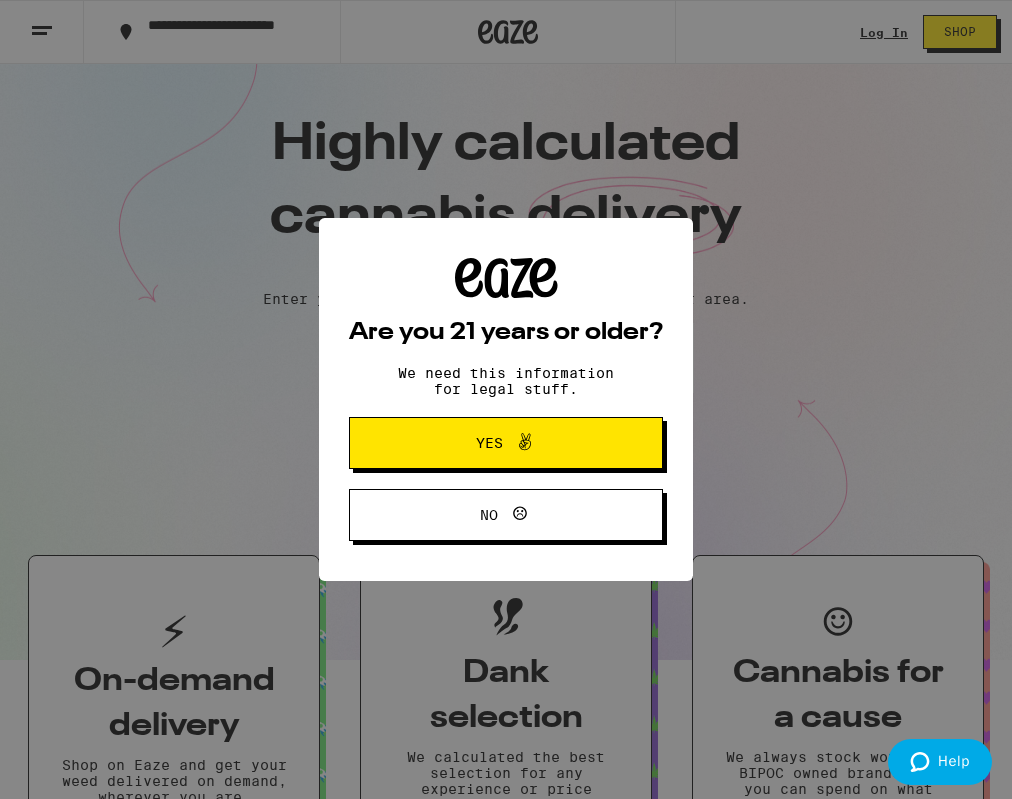 click on "Yes" at bounding box center (506, 443) 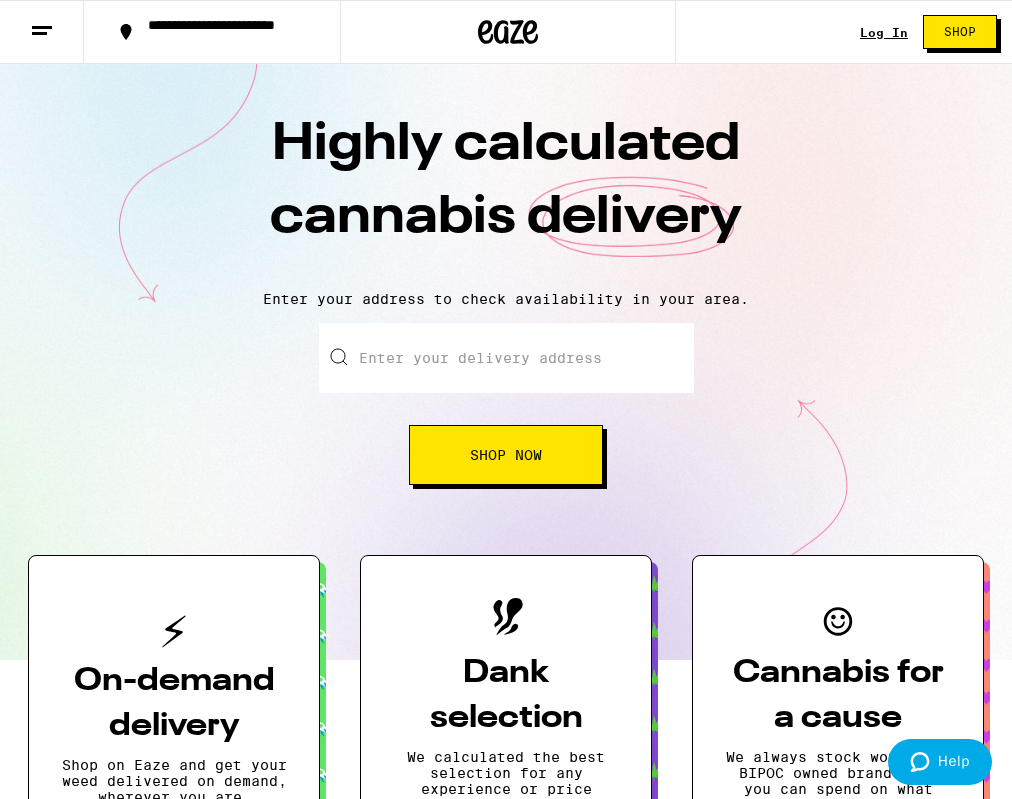 scroll, scrollTop: 0, scrollLeft: 0, axis: both 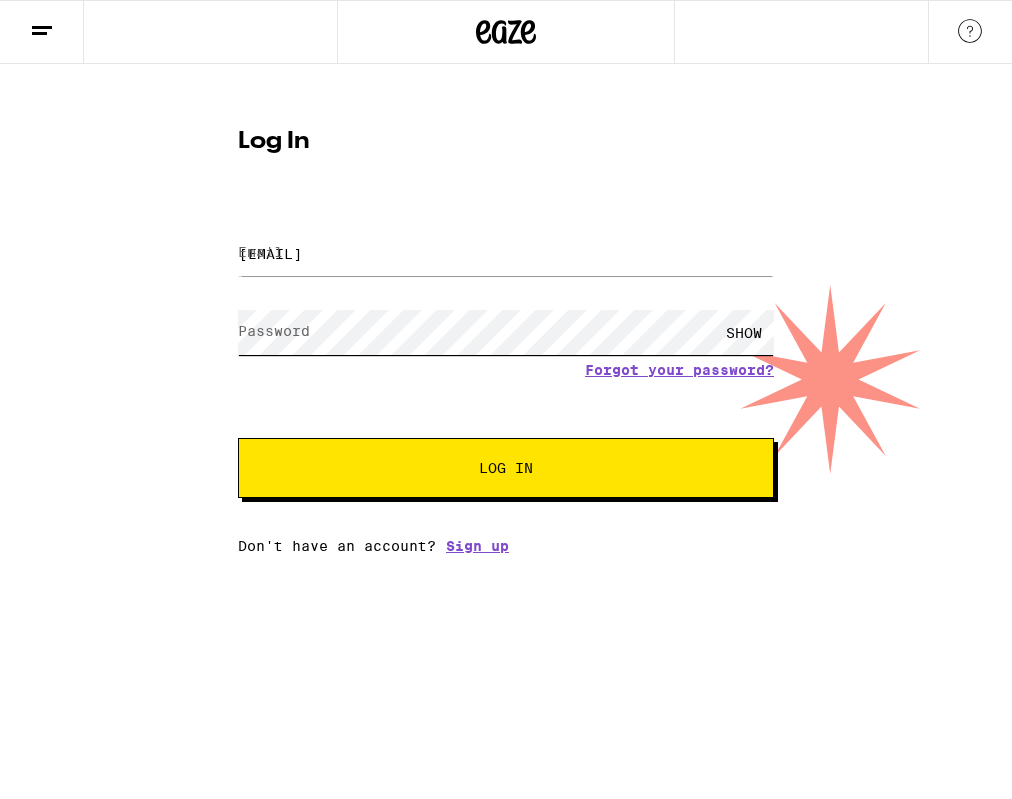 click on "Log In" at bounding box center (506, 468) 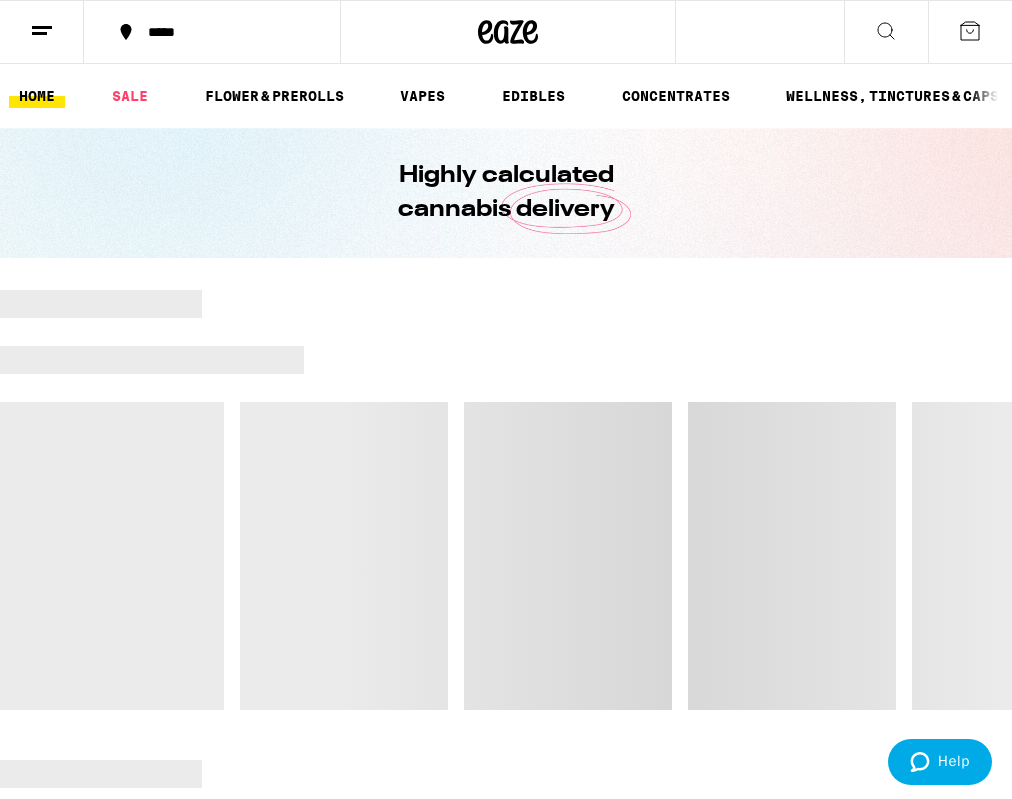 click at bounding box center (39, 33) 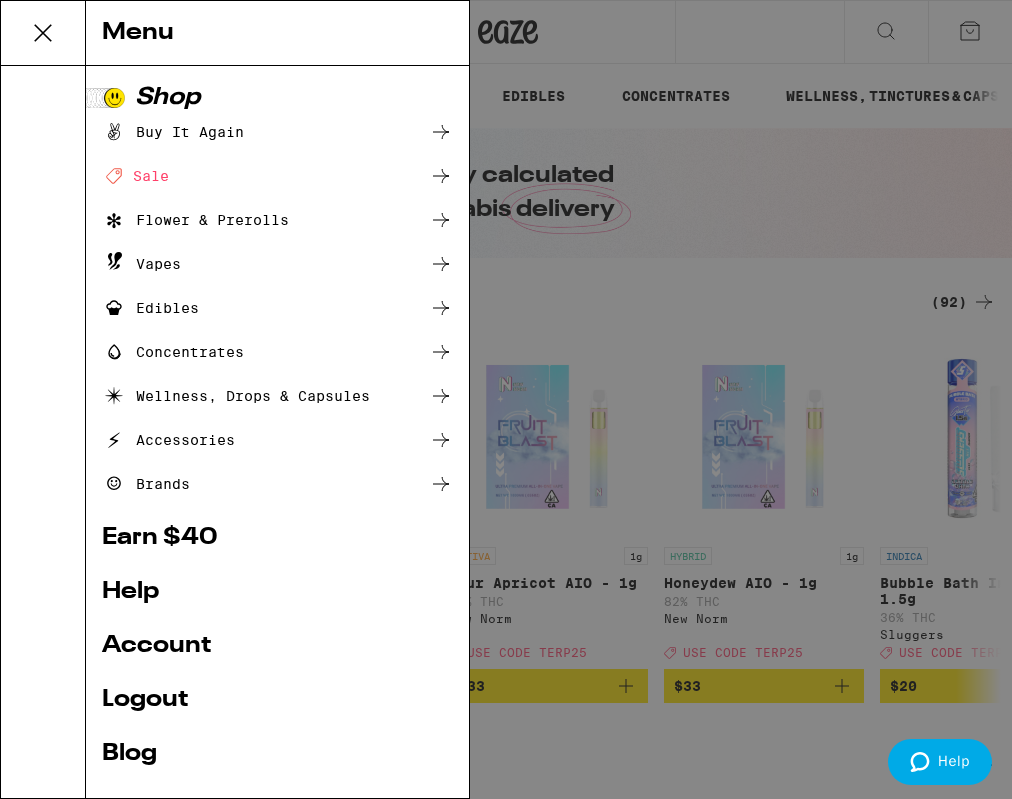 click on "Account" at bounding box center (277, 646) 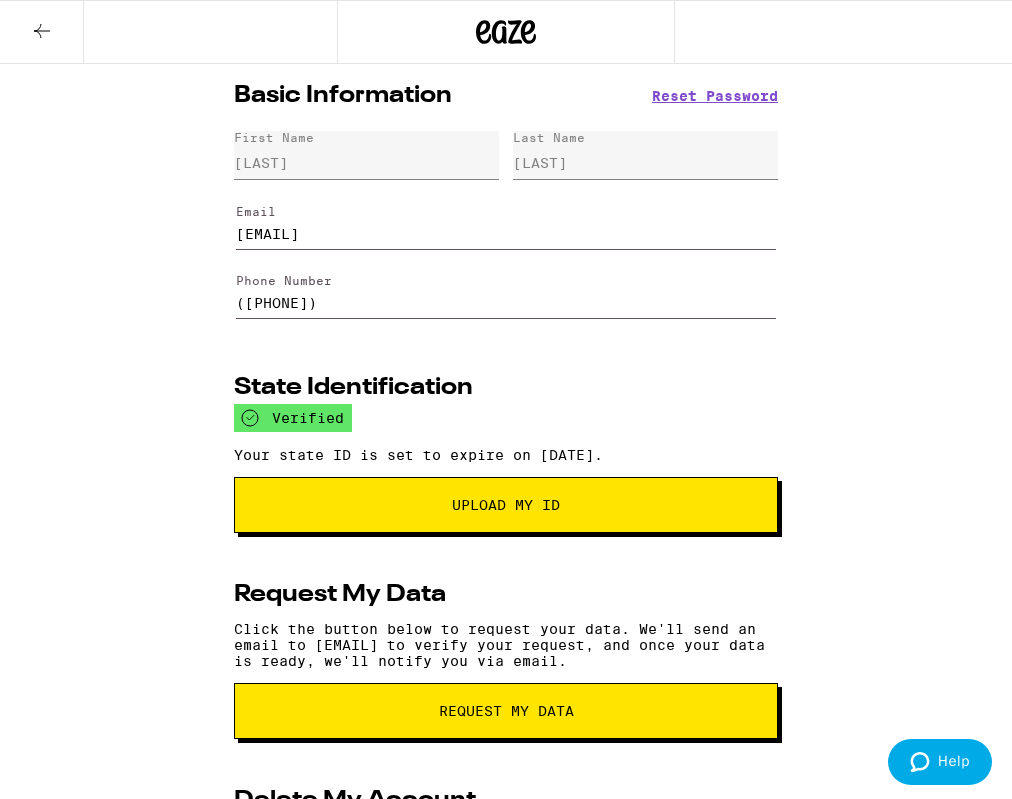 scroll, scrollTop: 0, scrollLeft: 0, axis: both 